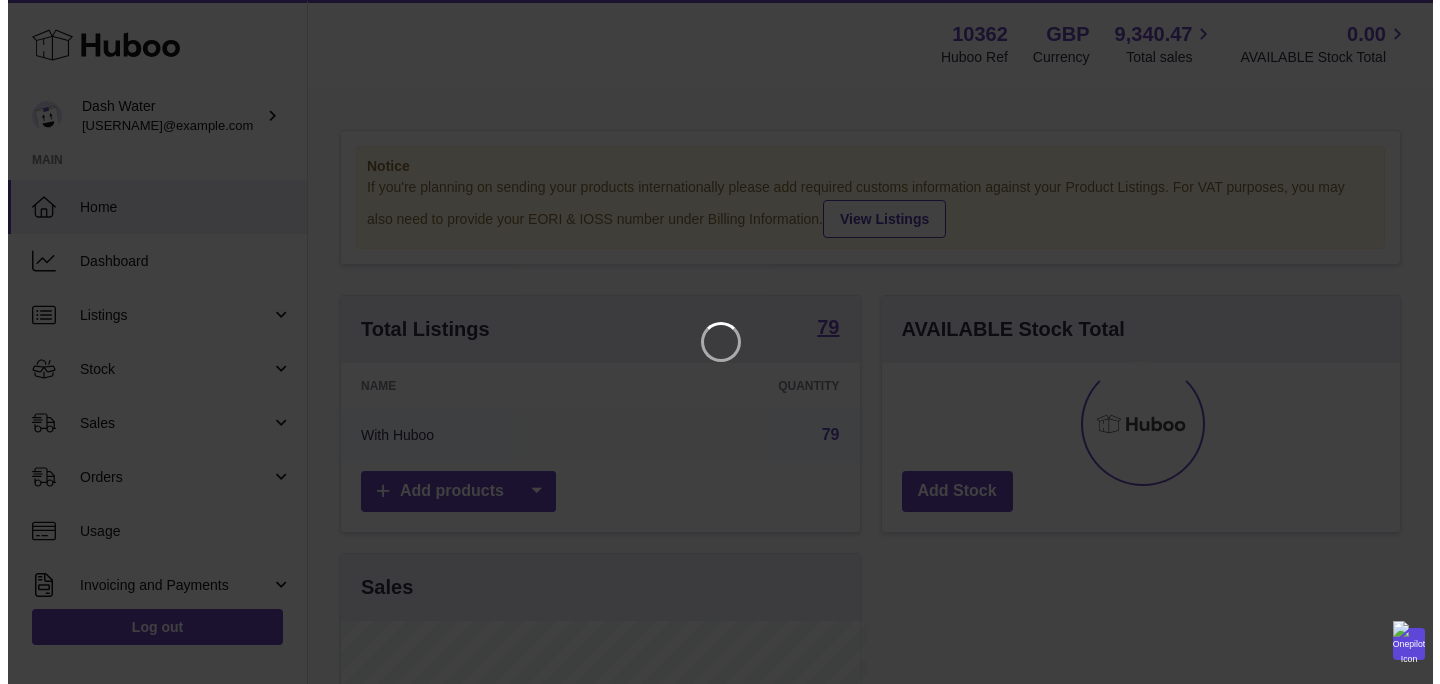 scroll, scrollTop: 0, scrollLeft: 0, axis: both 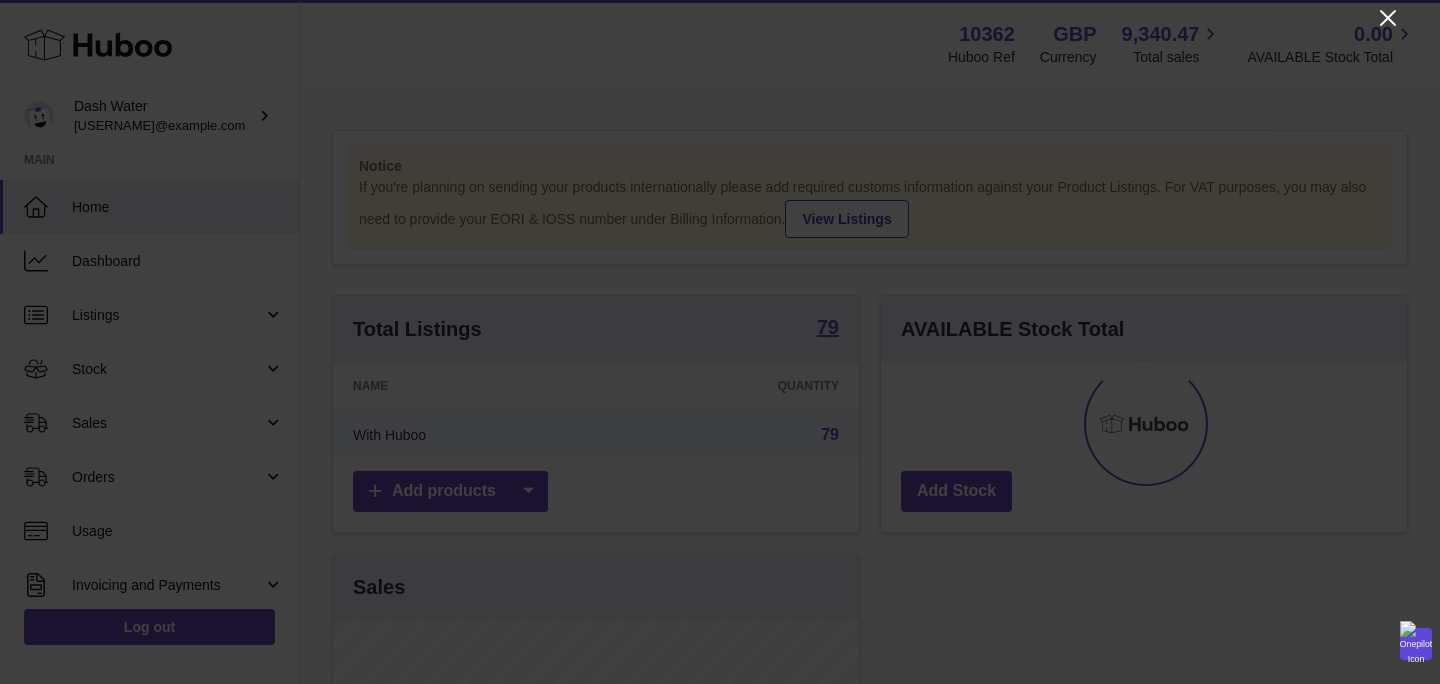 click 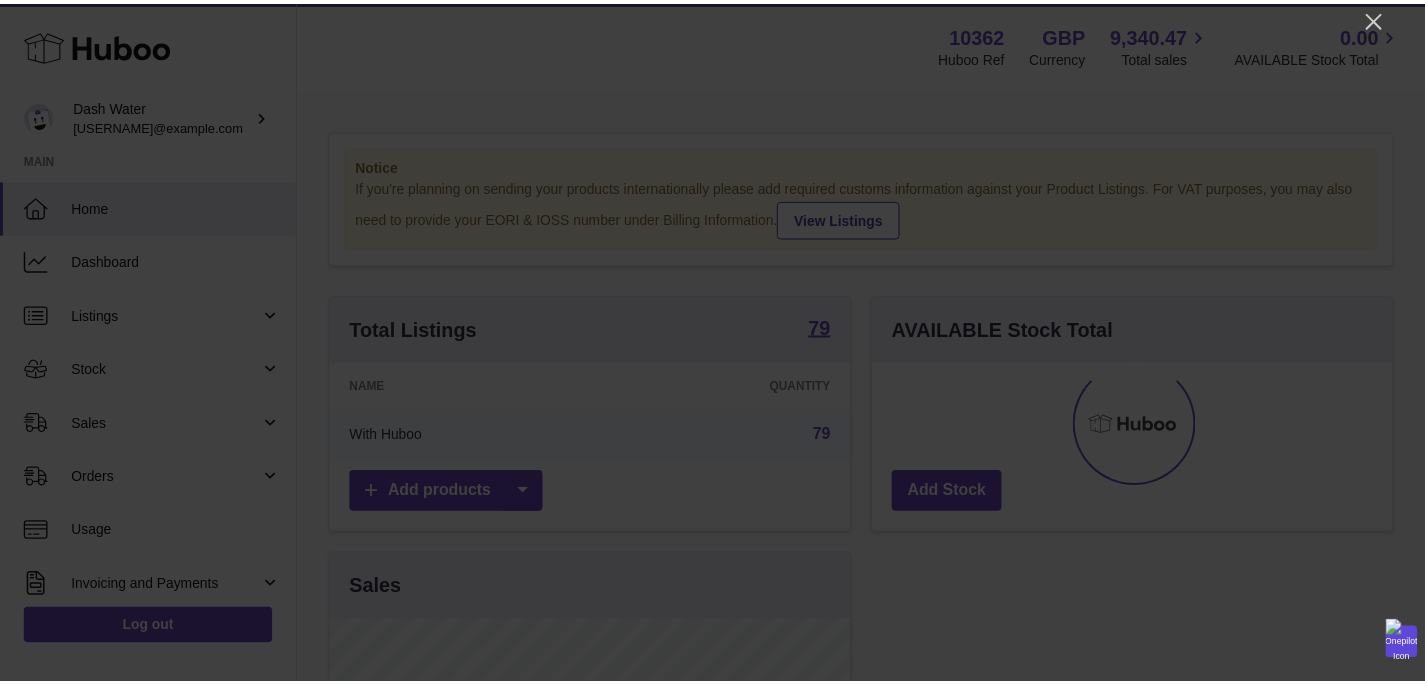 scroll, scrollTop: 312, scrollLeft: 518, axis: both 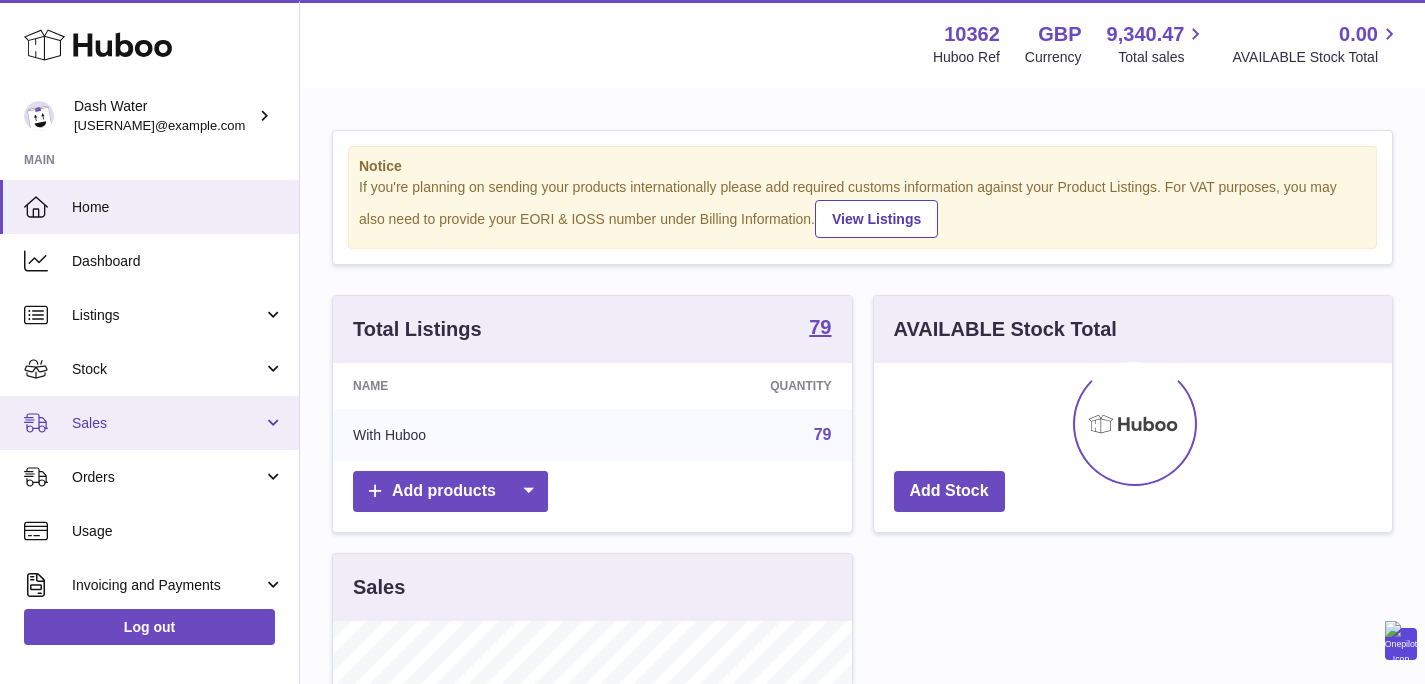 click on "Sales" at bounding box center [167, 423] 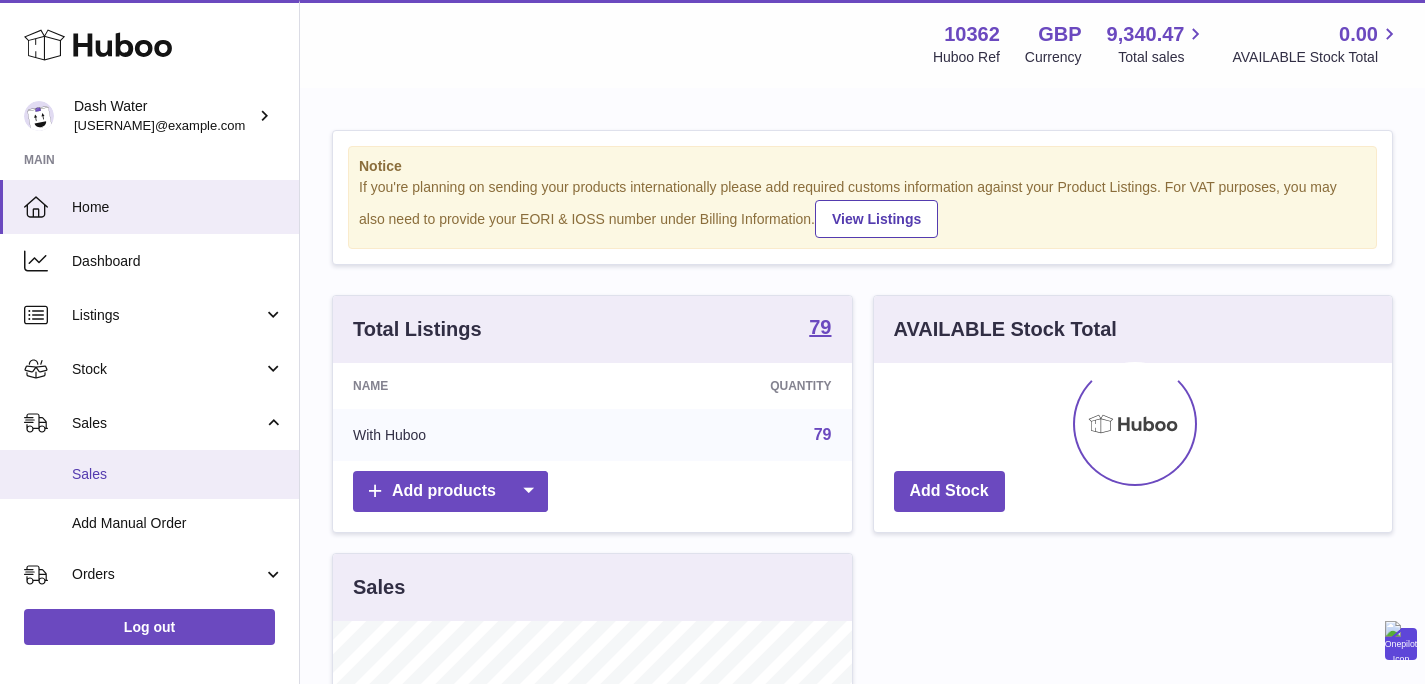 click on "Sales" at bounding box center (149, 474) 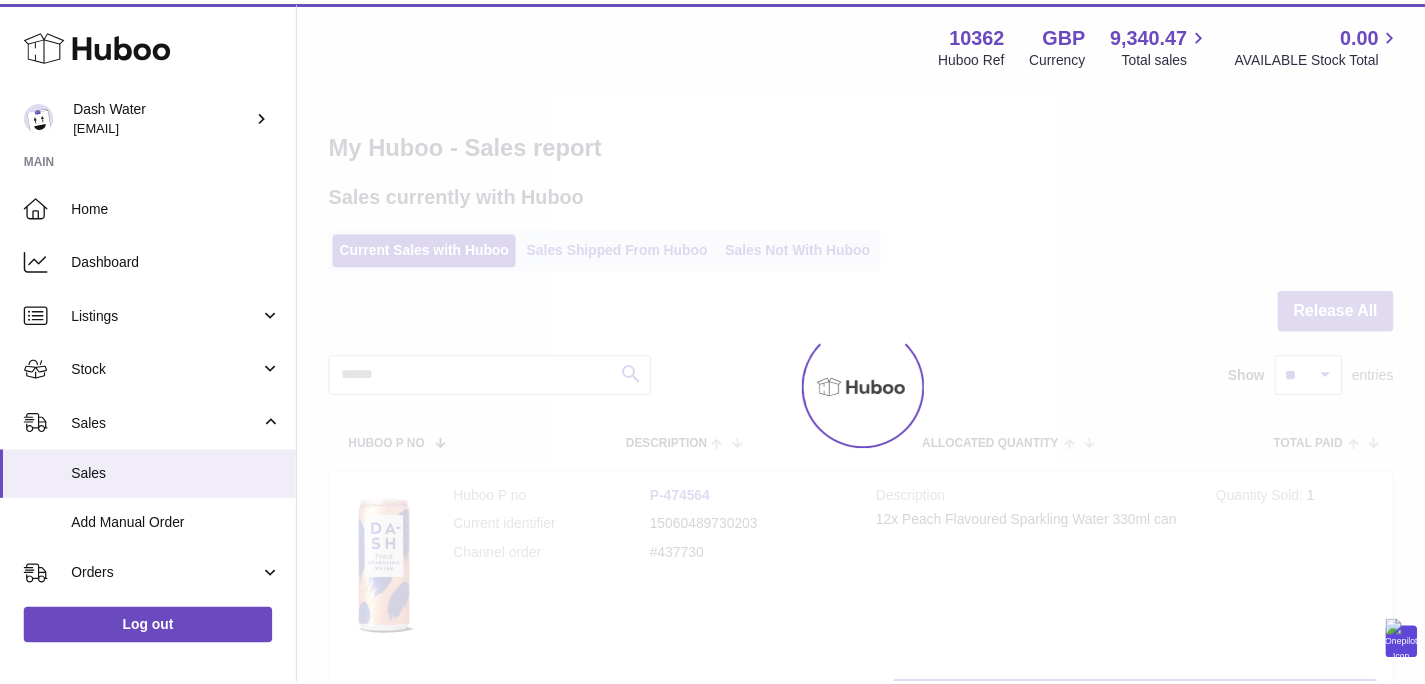 scroll, scrollTop: 0, scrollLeft: 0, axis: both 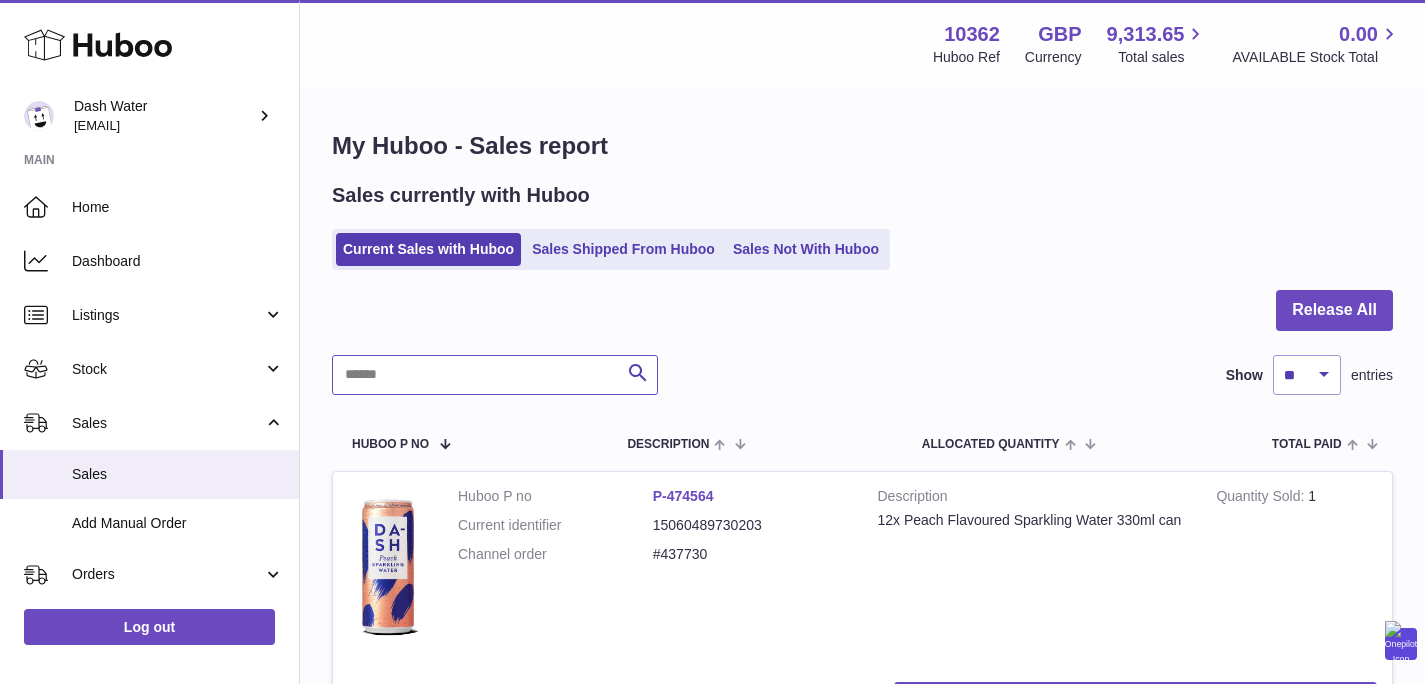 click at bounding box center [495, 375] 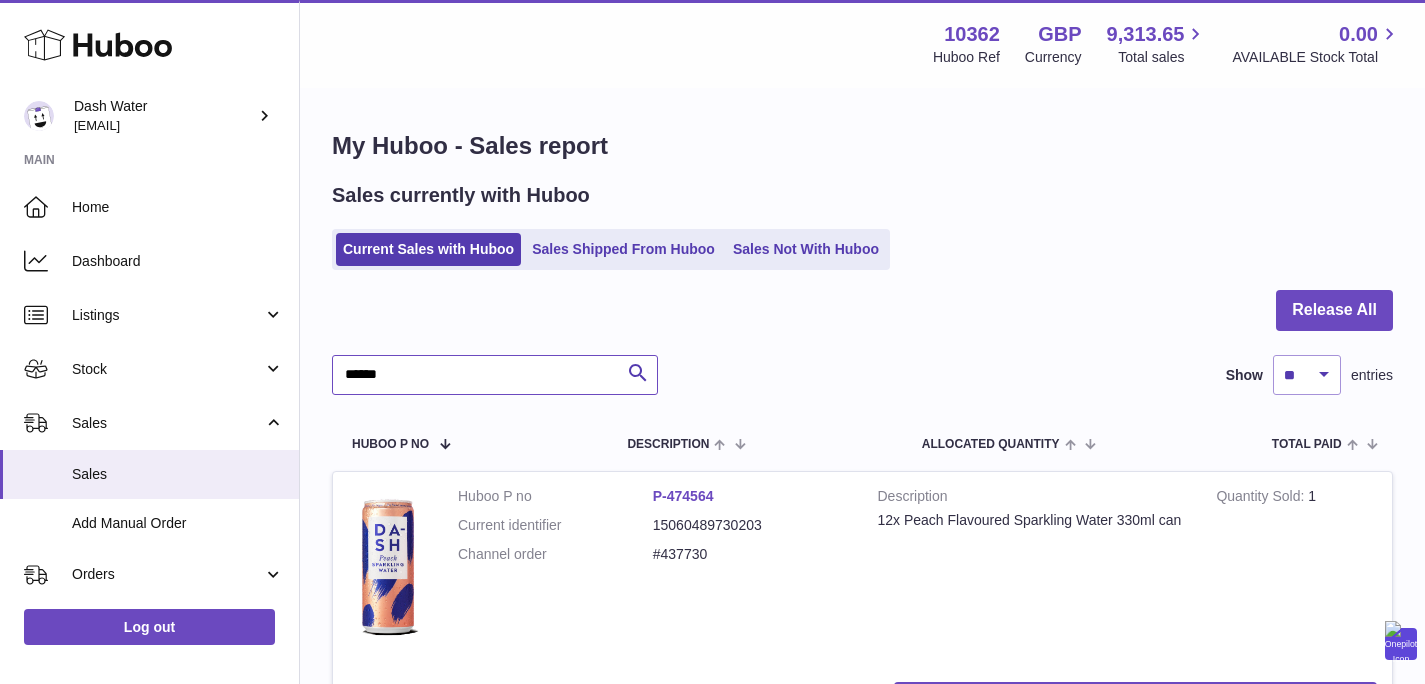 type on "******" 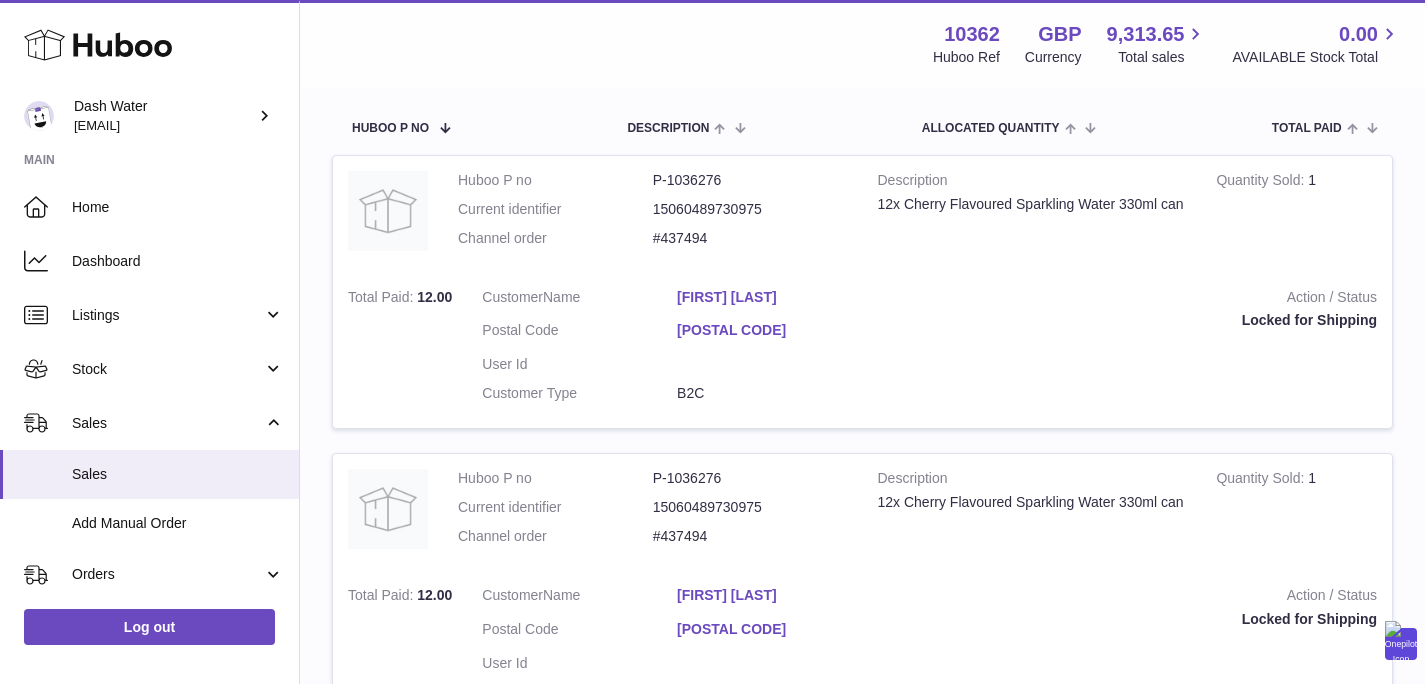 scroll, scrollTop: 200, scrollLeft: 0, axis: vertical 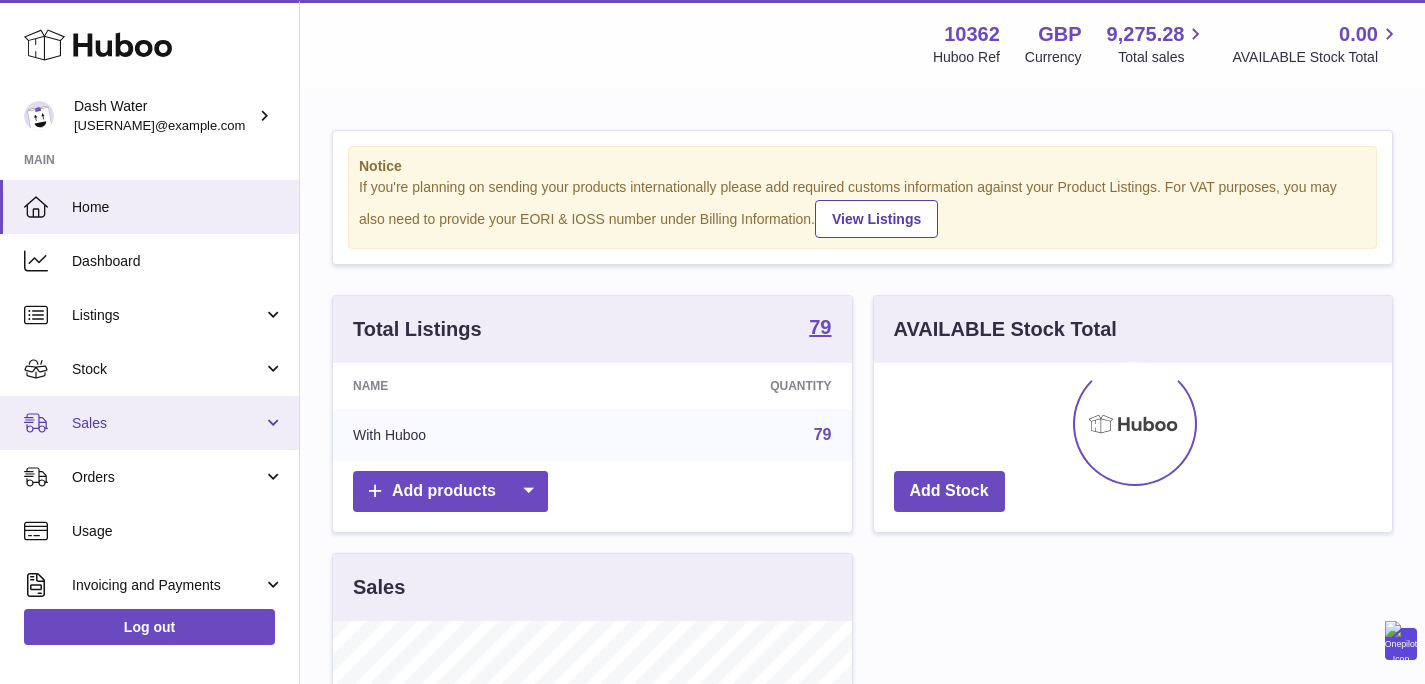 click on "Sales" at bounding box center (167, 423) 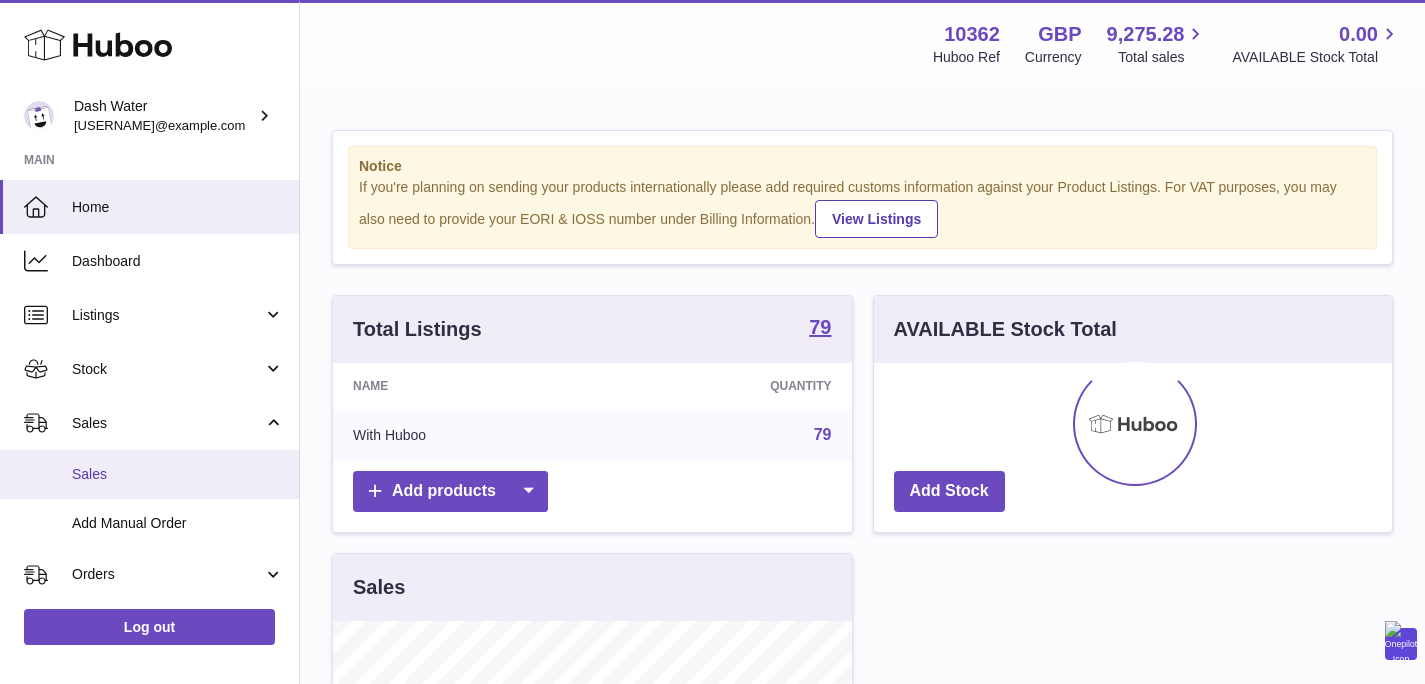 click on "Sales" at bounding box center (178, 474) 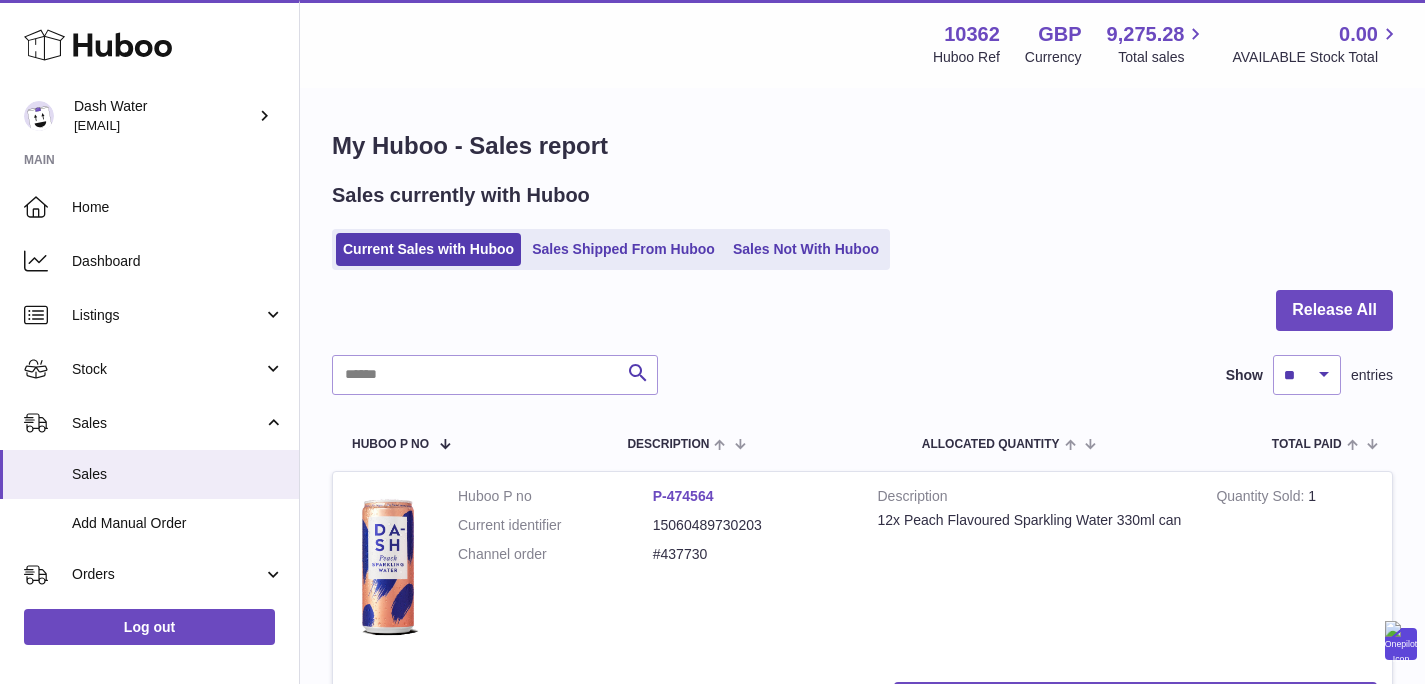 scroll, scrollTop: 0, scrollLeft: 0, axis: both 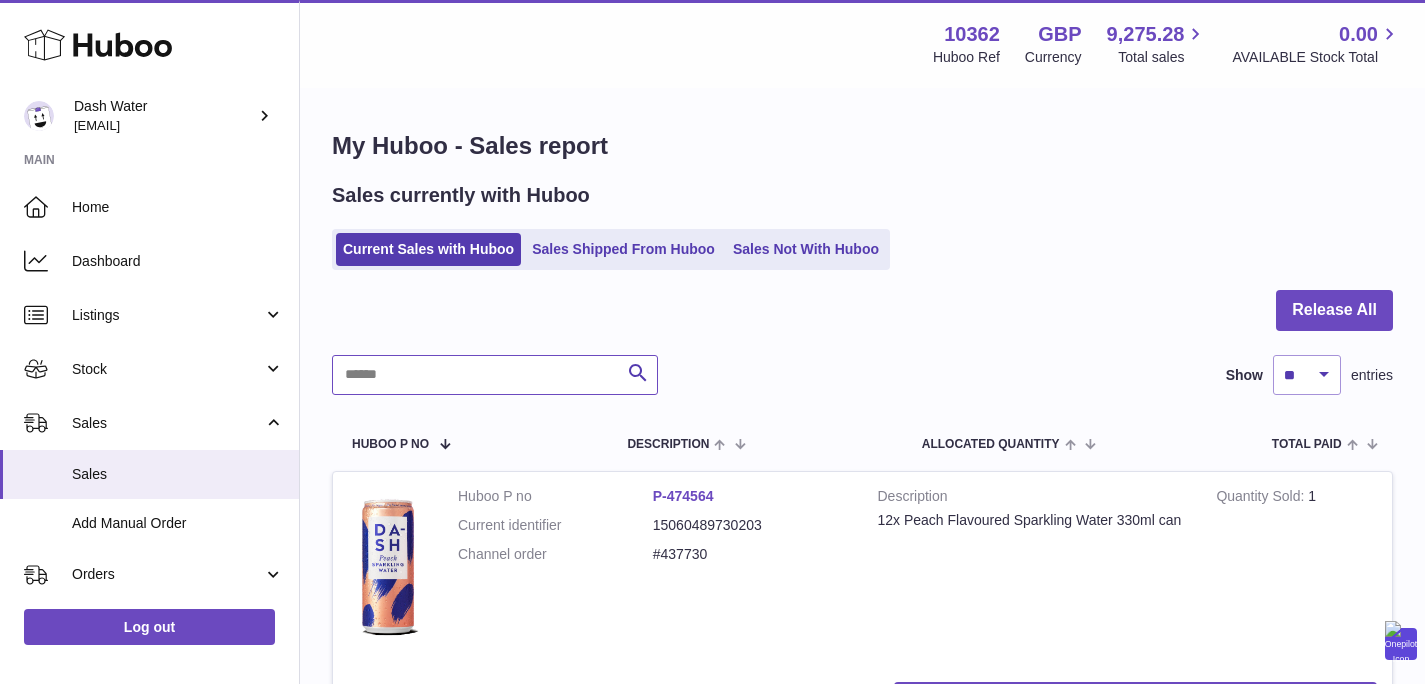 click at bounding box center (495, 375) 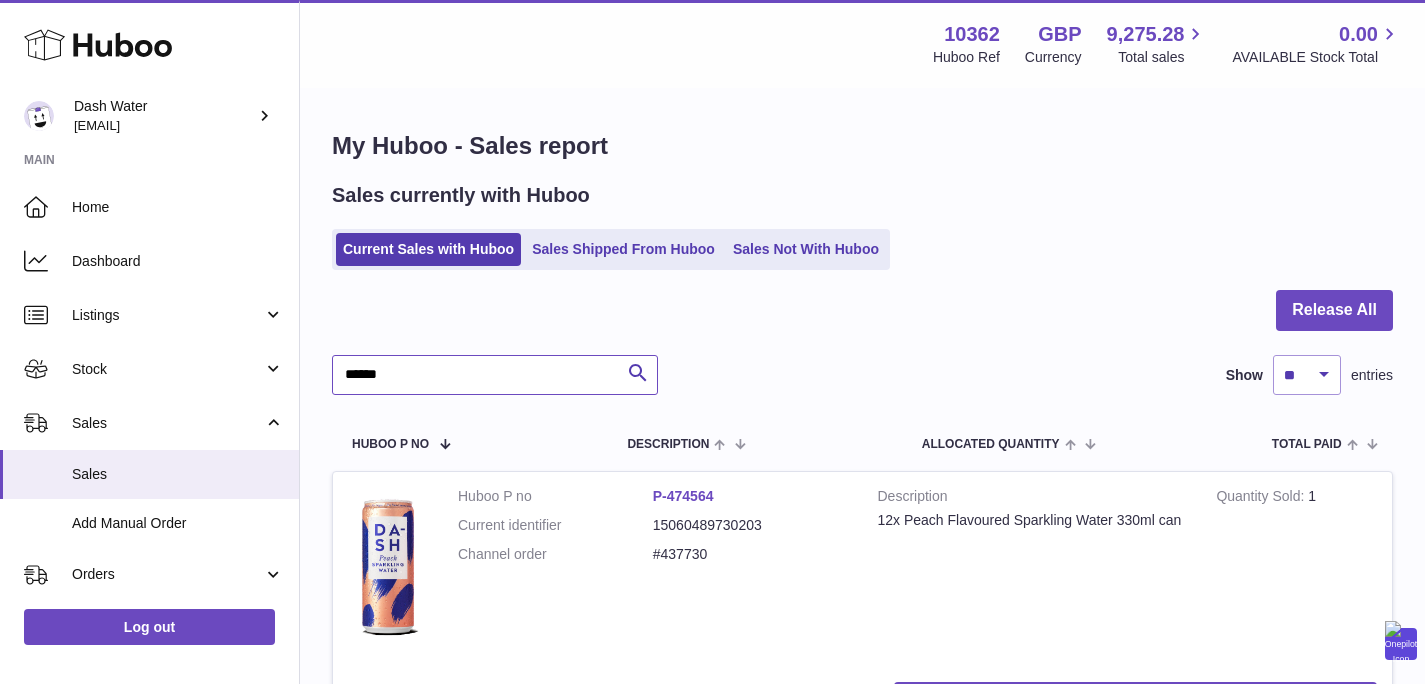type on "******" 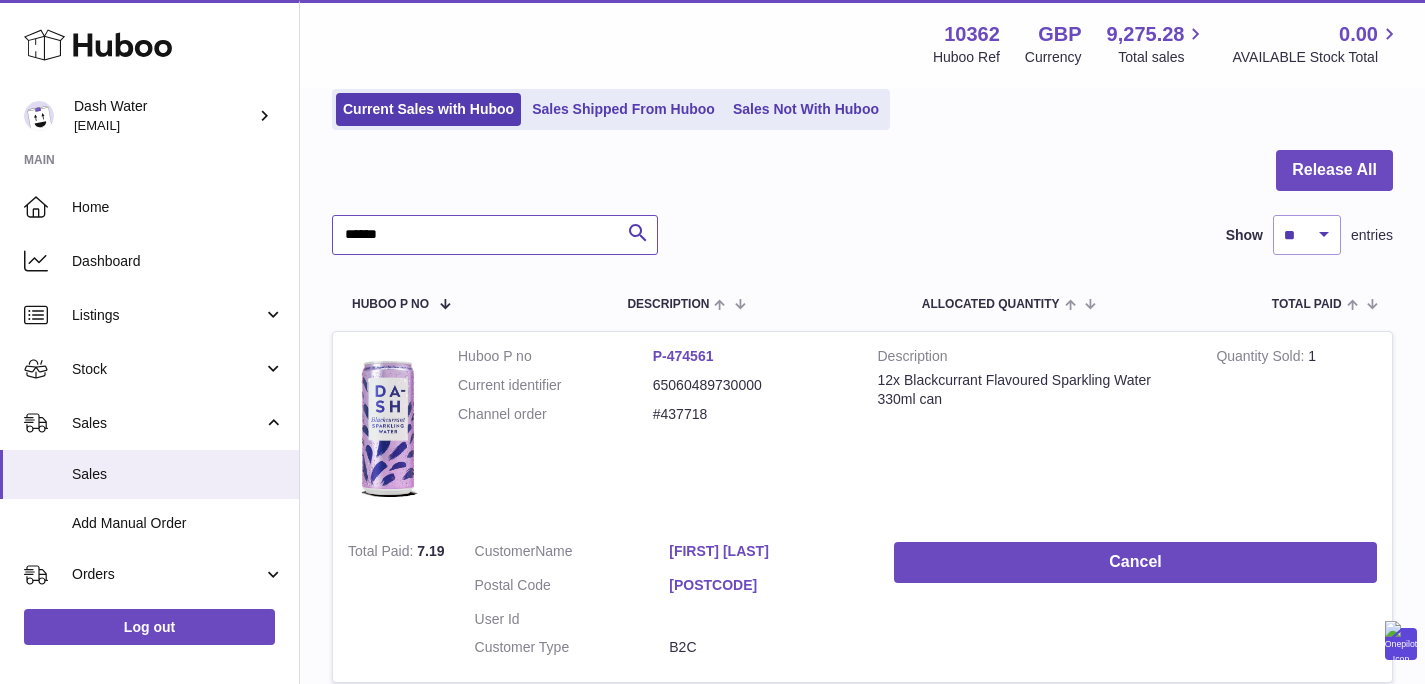 scroll, scrollTop: 191, scrollLeft: 0, axis: vertical 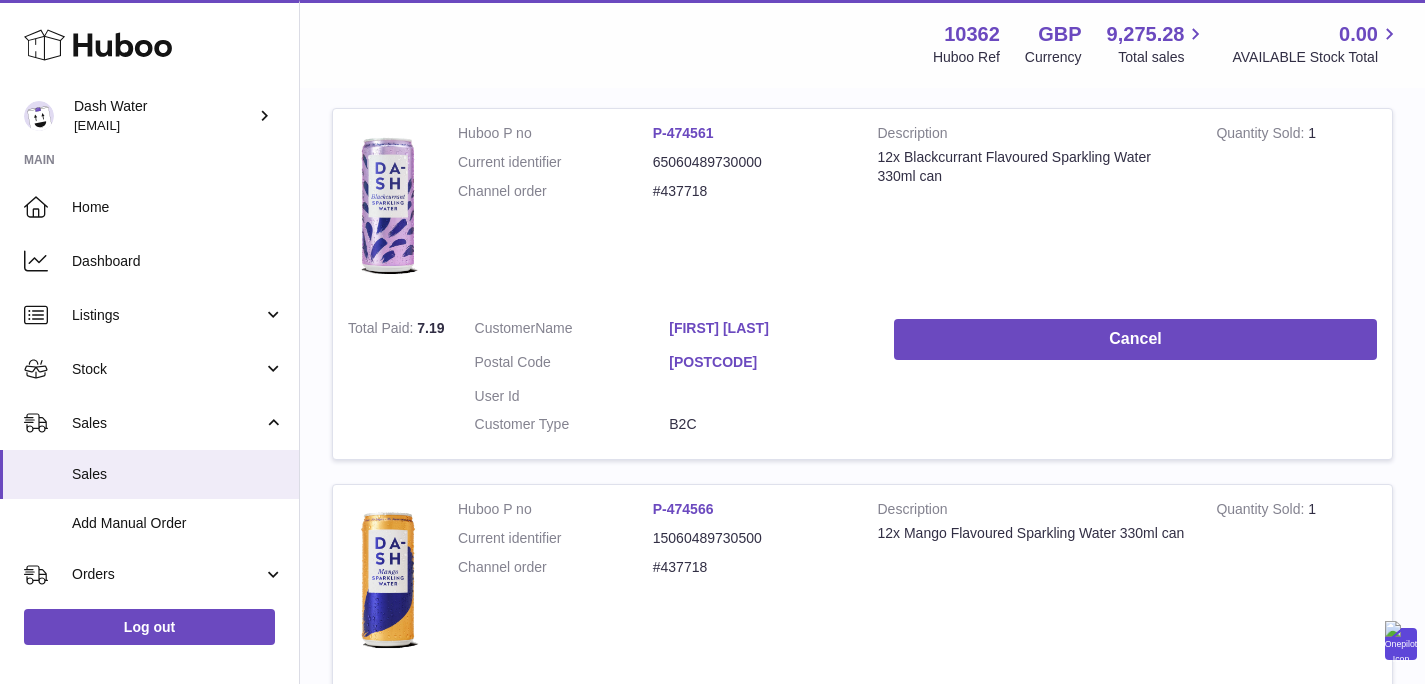 click on "[POSTCODE]" at bounding box center [766, 362] 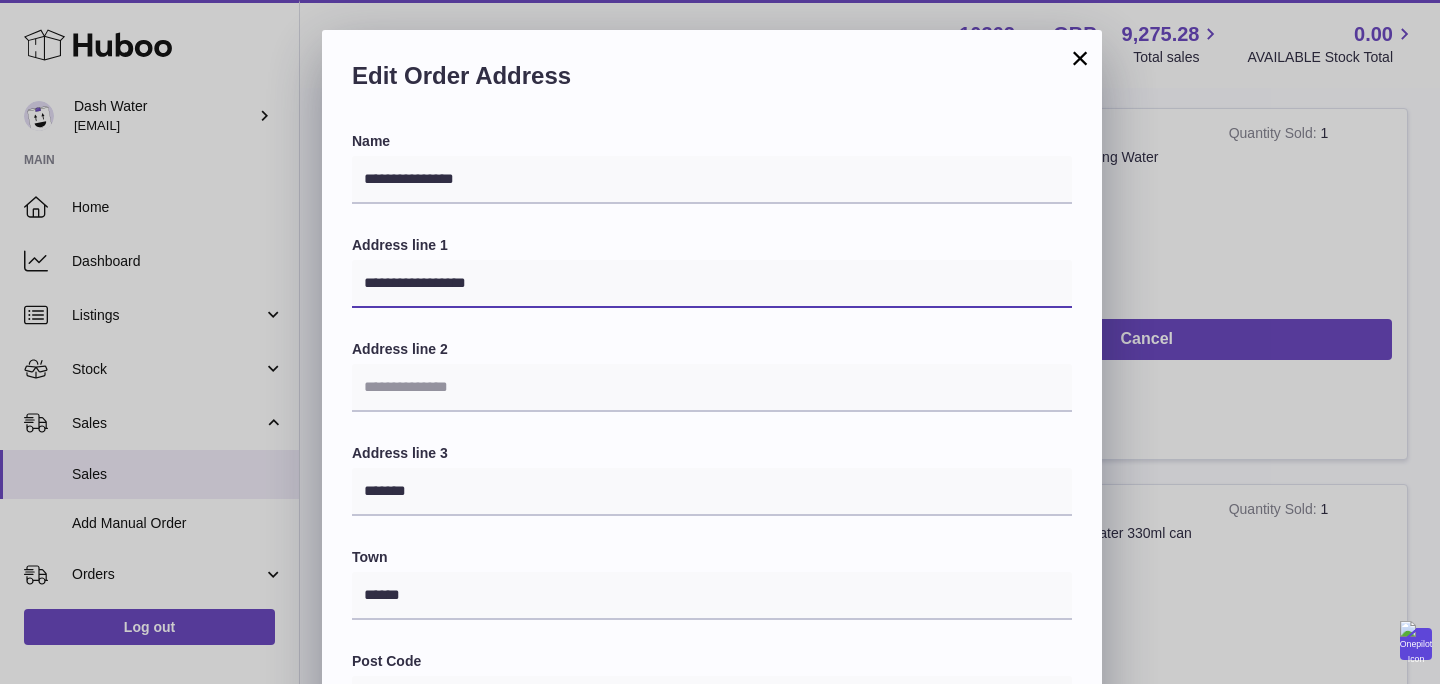 click on "**********" at bounding box center [712, 284] 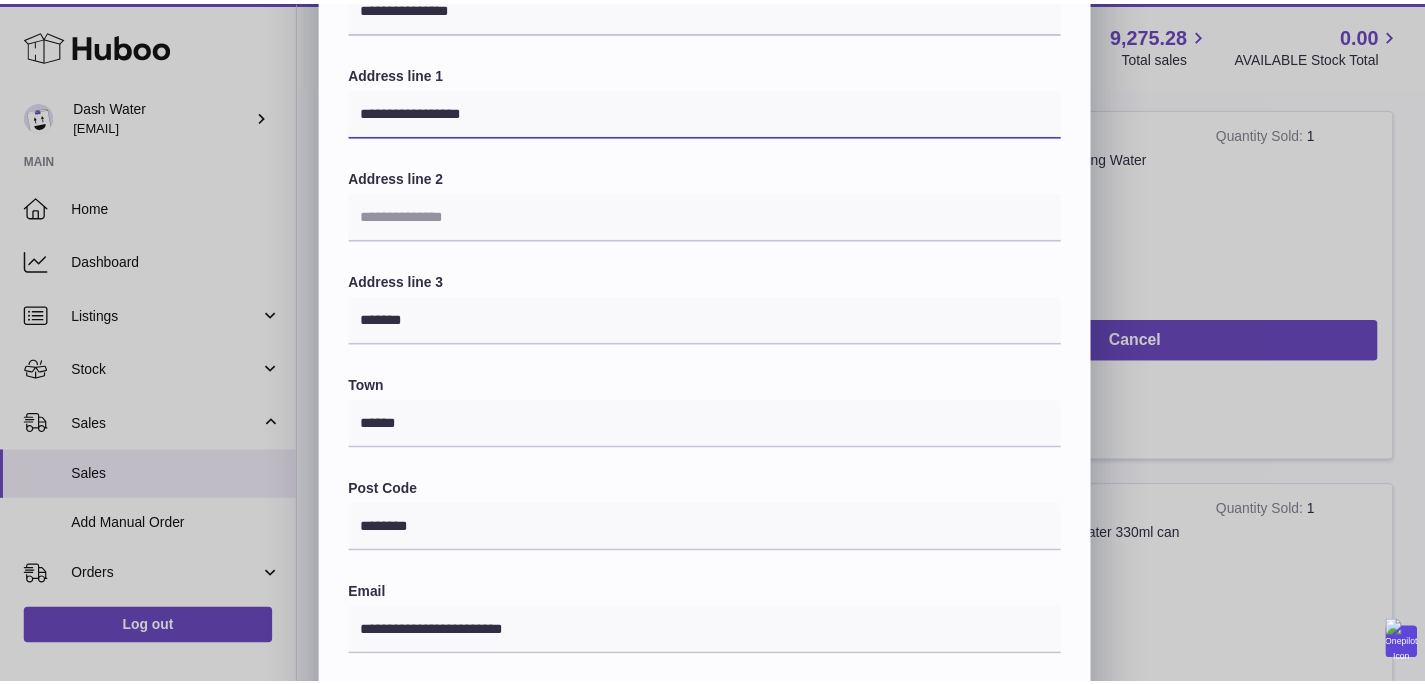 scroll, scrollTop: 374, scrollLeft: 0, axis: vertical 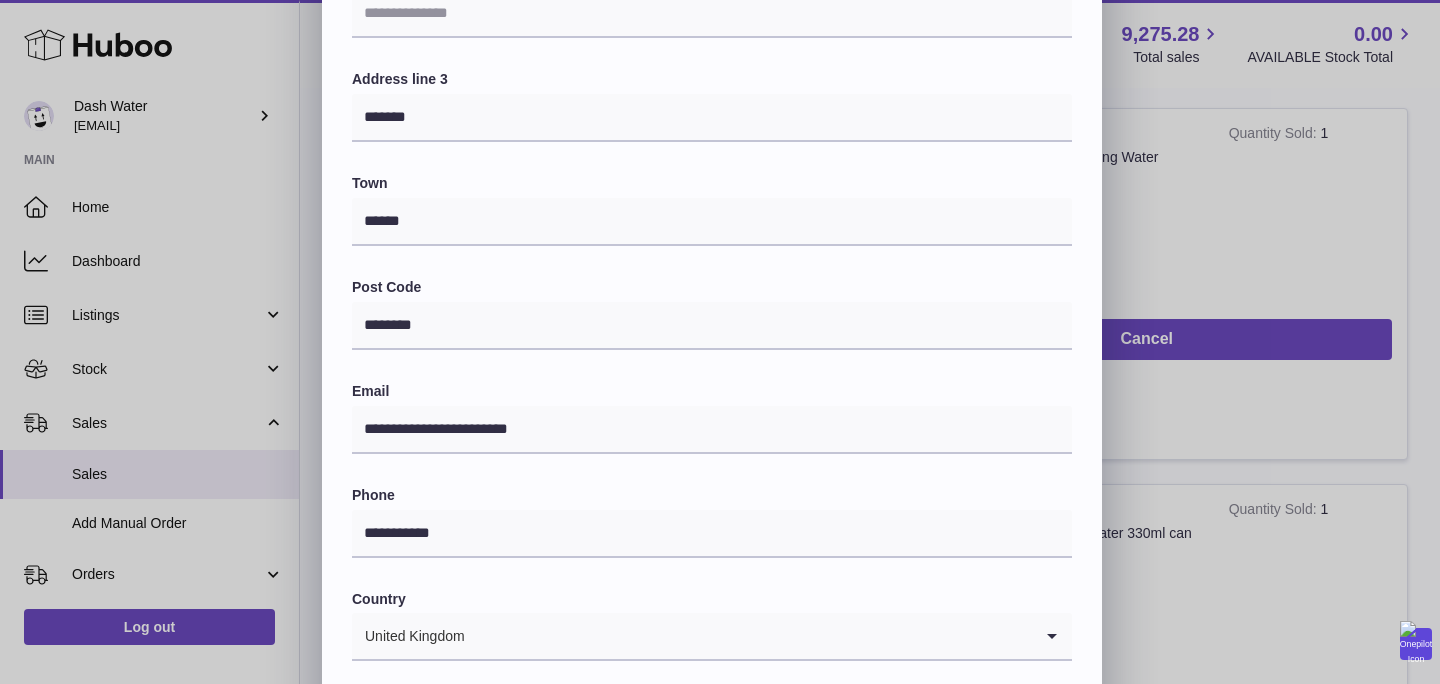 click on "×   Edit Order Address   Name   [NAME]
Address line 1   [ADDRESS]
Address line 2
Address line 3   [ADDRESS]
Town   [TOWN]
Post Code   [POSTCODE]
Email   [EMAIL]
Phone   [PHONE]
Country
[COUNTRY]
Loading...
Shipping Method
Standard Delivery (2-5 business days)
Loading...
Close
Submit" at bounding box center (720, 256) 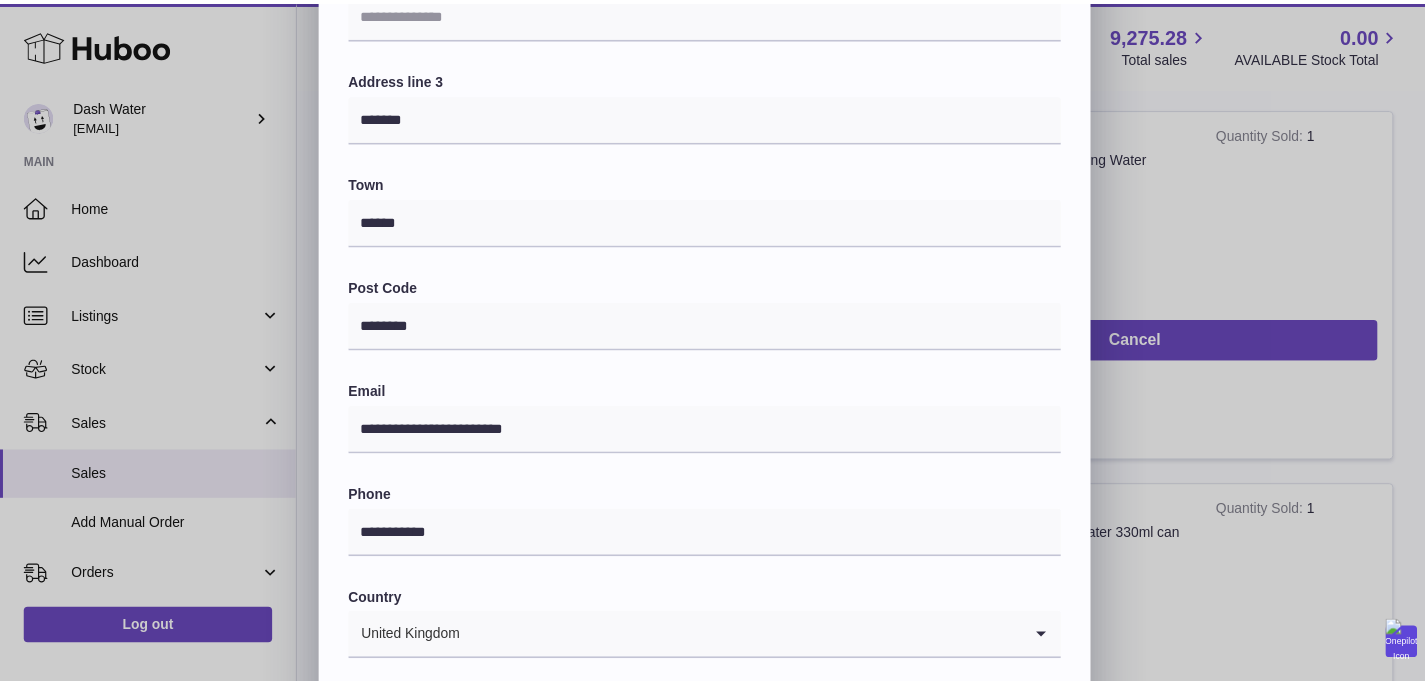 scroll, scrollTop: 0, scrollLeft: 0, axis: both 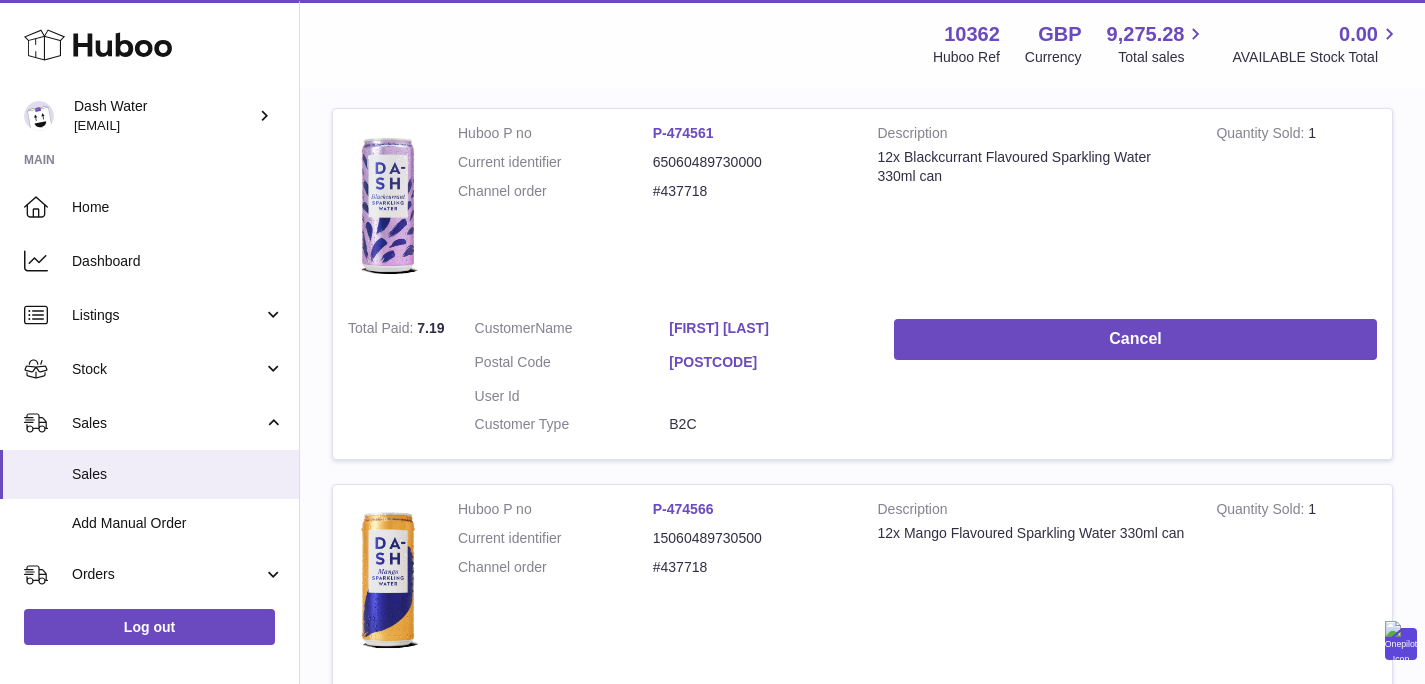 click on "[POSTCODE]" at bounding box center (766, 362) 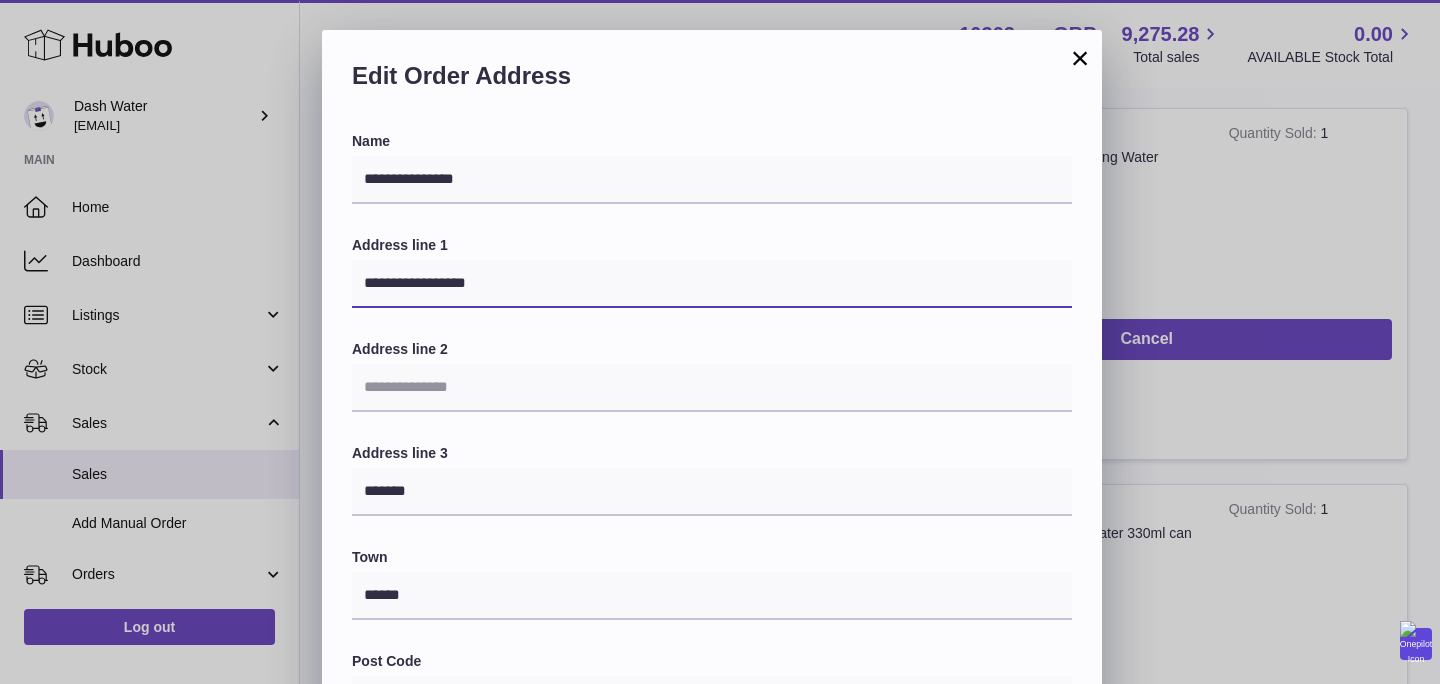 click on "**********" at bounding box center [712, 284] 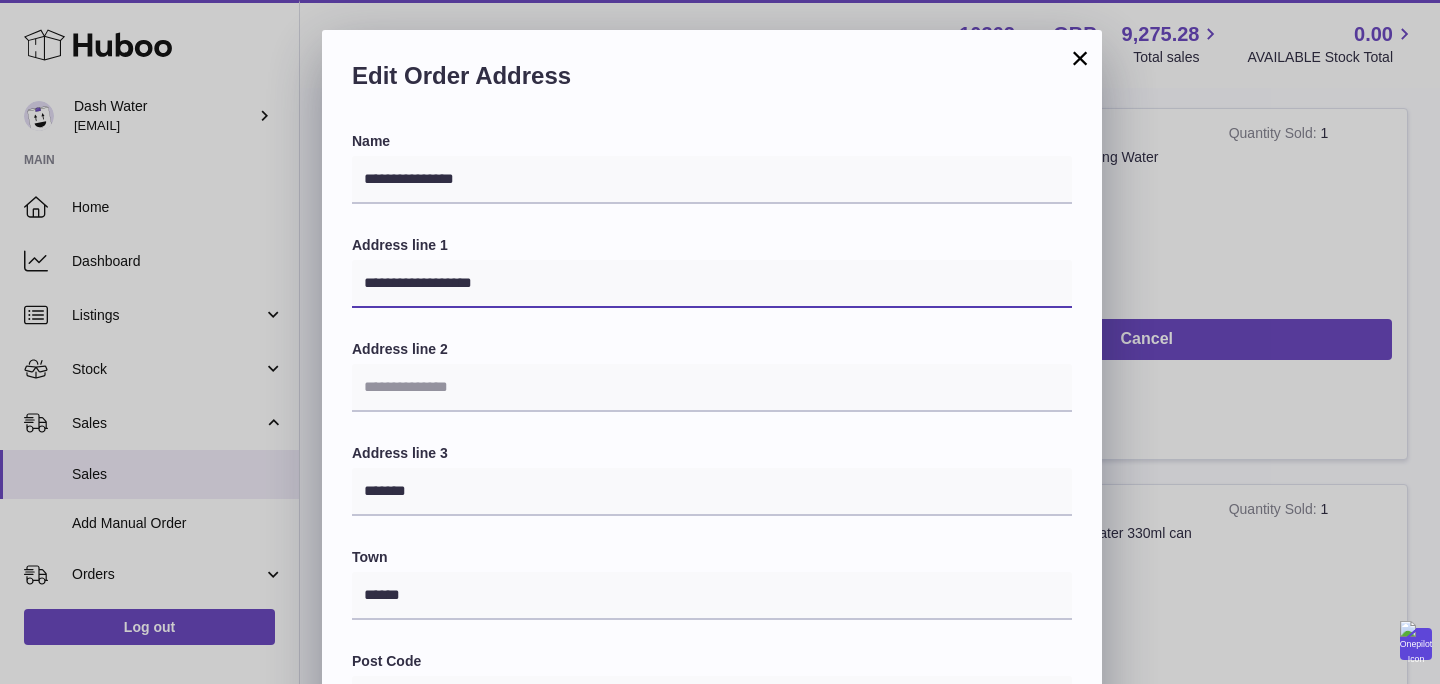 paste on "**********" 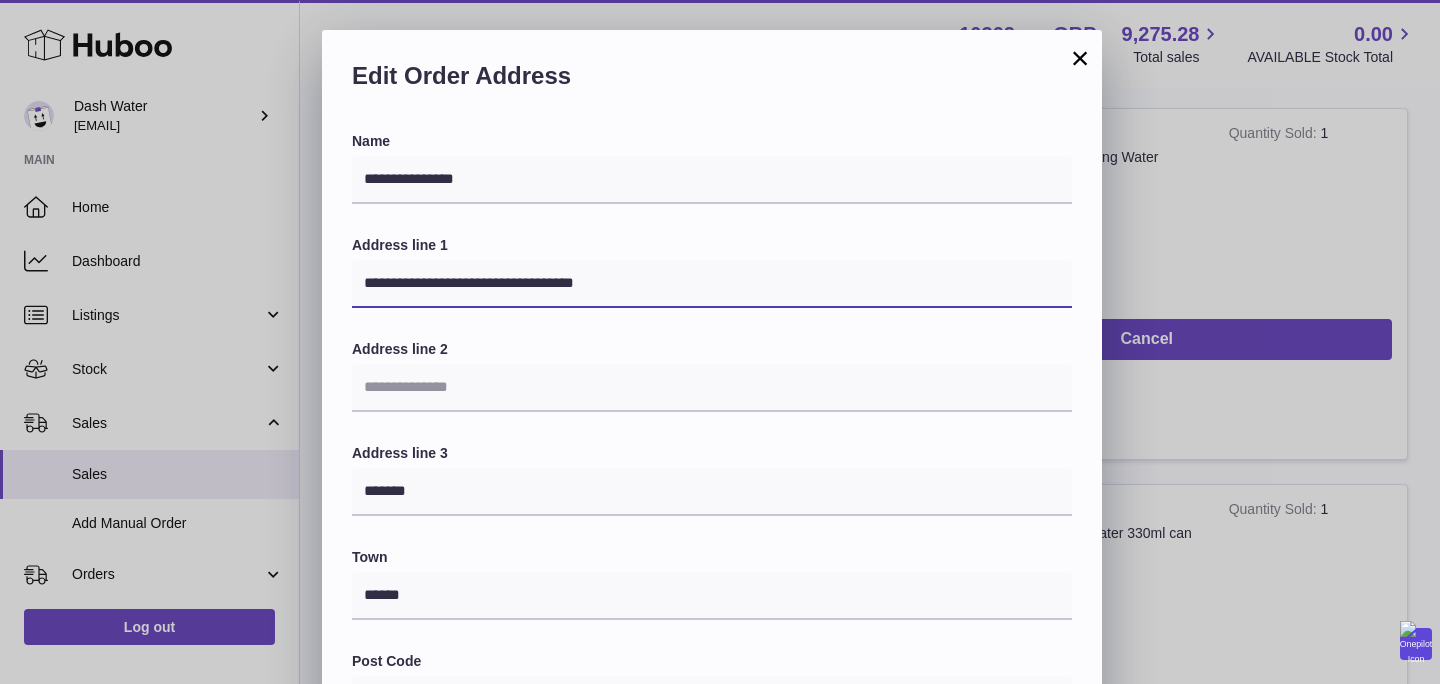 drag, startPoint x: 501, startPoint y: 283, endPoint x: 715, endPoint y: 276, distance: 214.11446 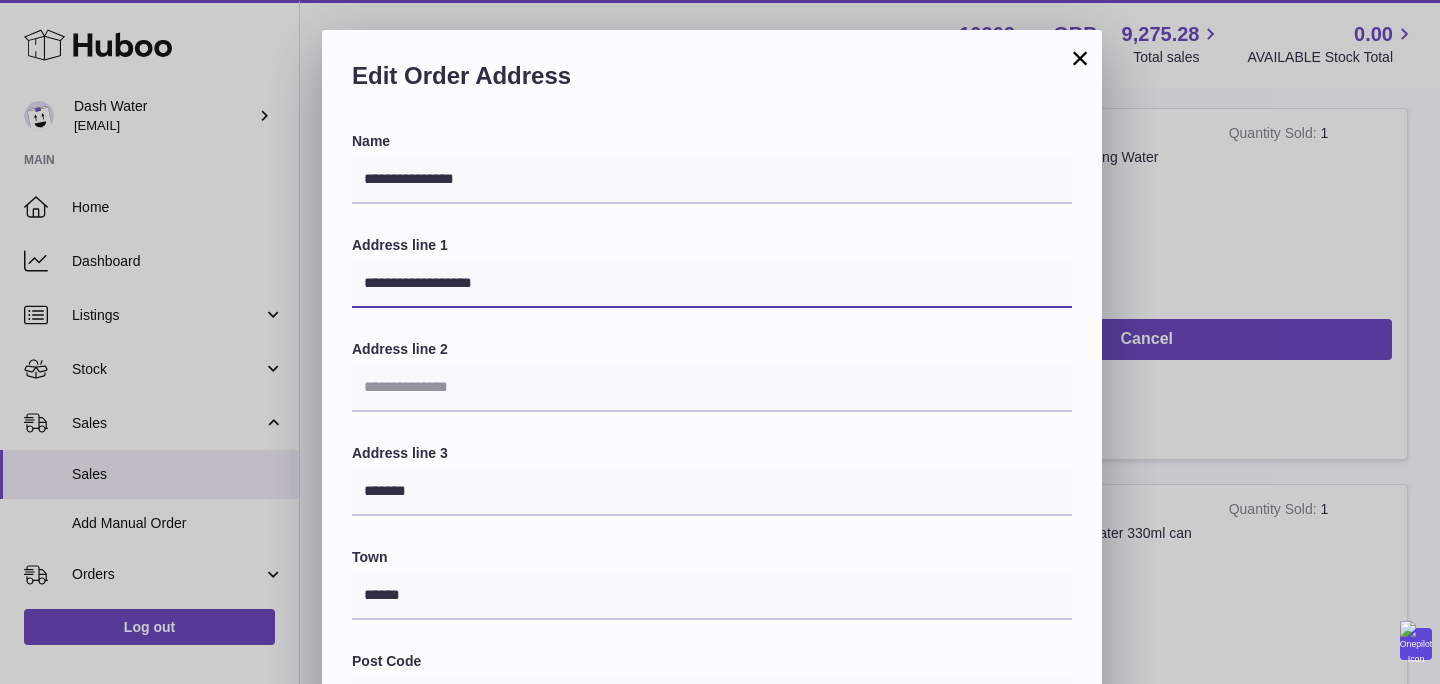 type on "**********" 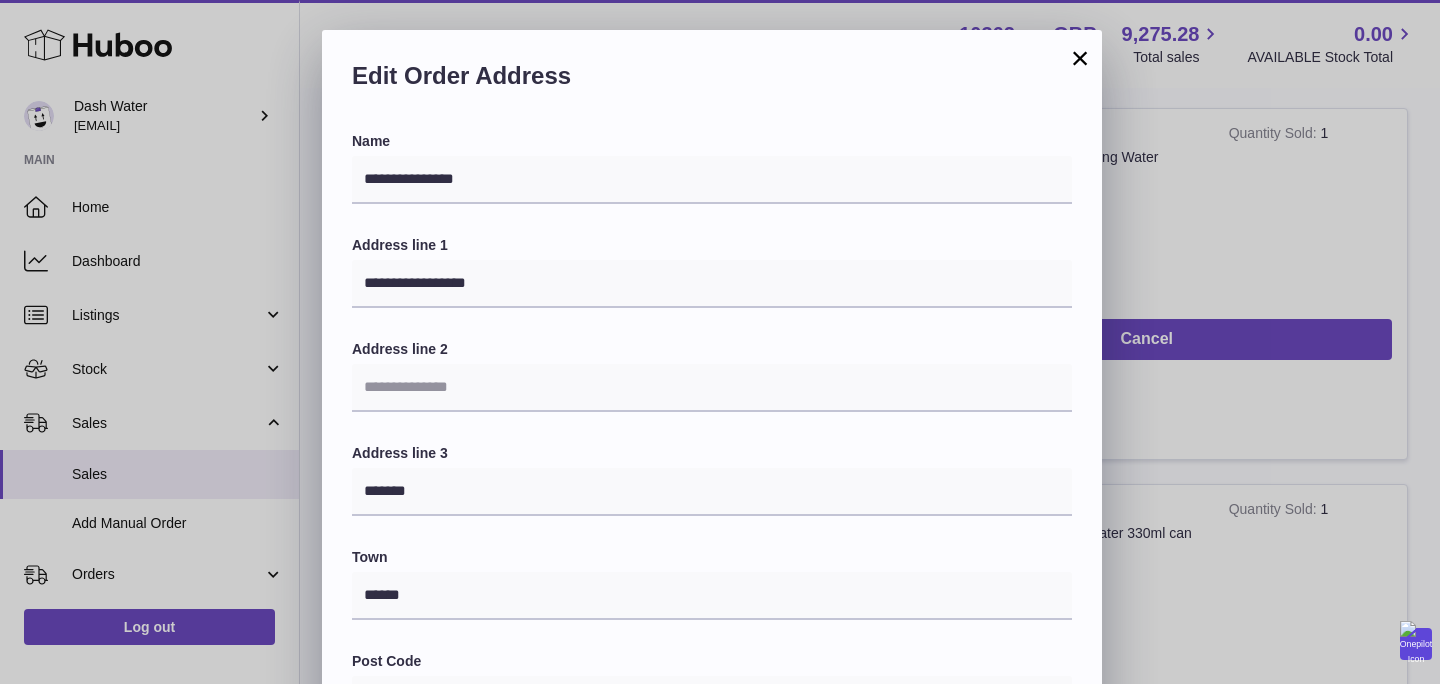 click on "×" at bounding box center (1080, 58) 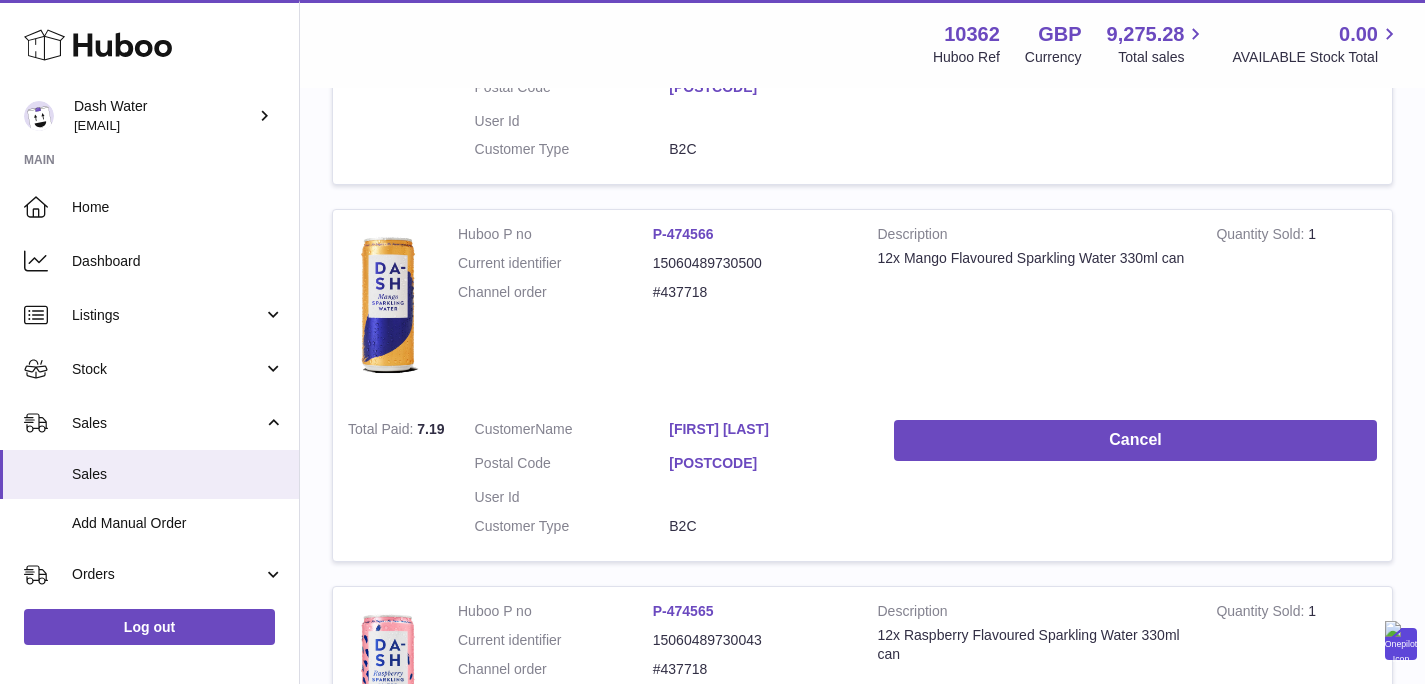 scroll, scrollTop: 832, scrollLeft: 0, axis: vertical 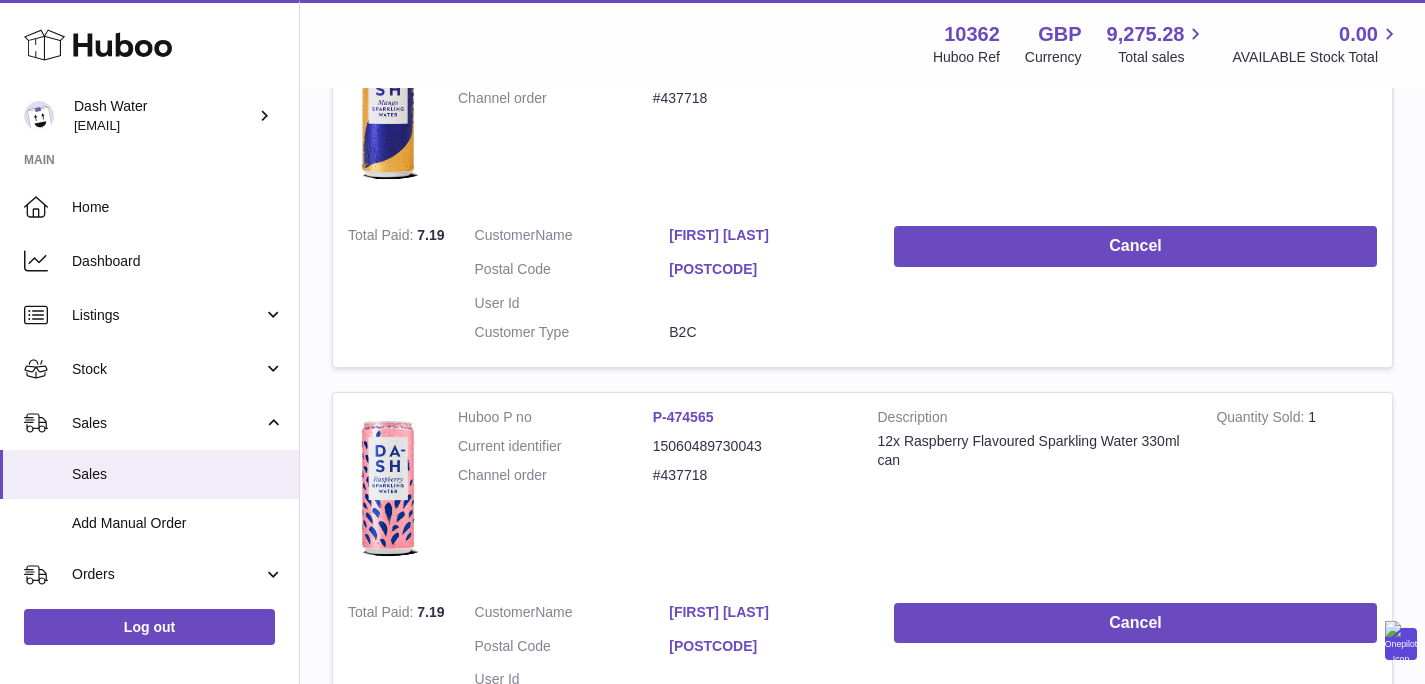 click on "[POSTCODE]" at bounding box center [766, 646] 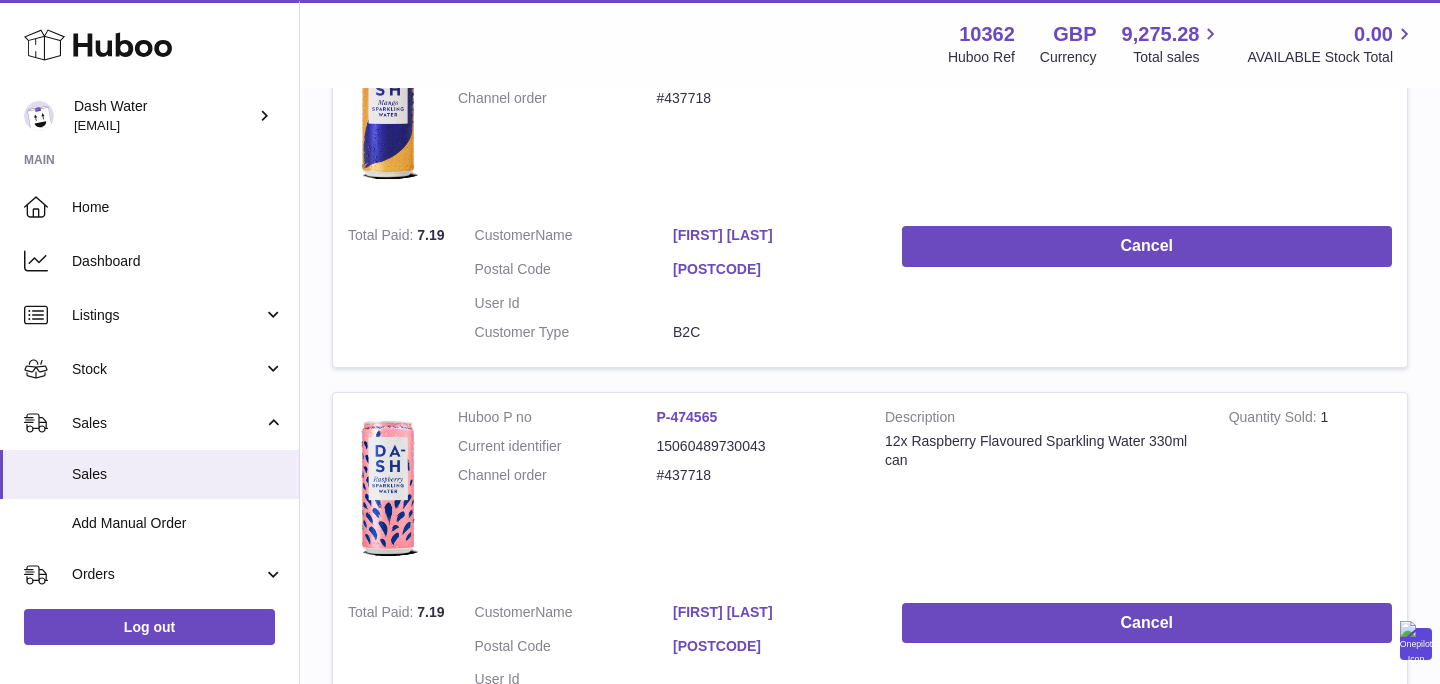 click at bounding box center (720, 342) 